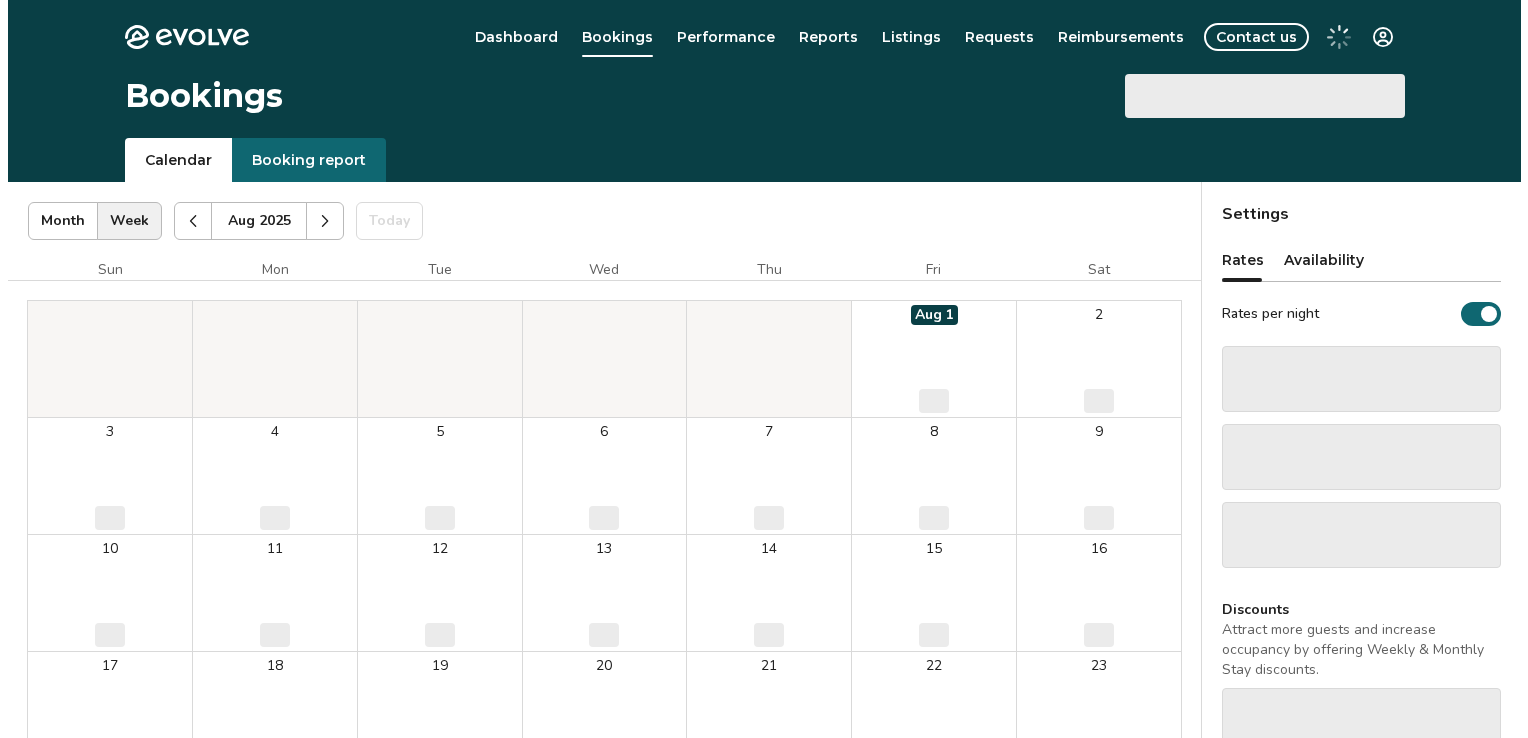 scroll, scrollTop: 0, scrollLeft: 0, axis: both 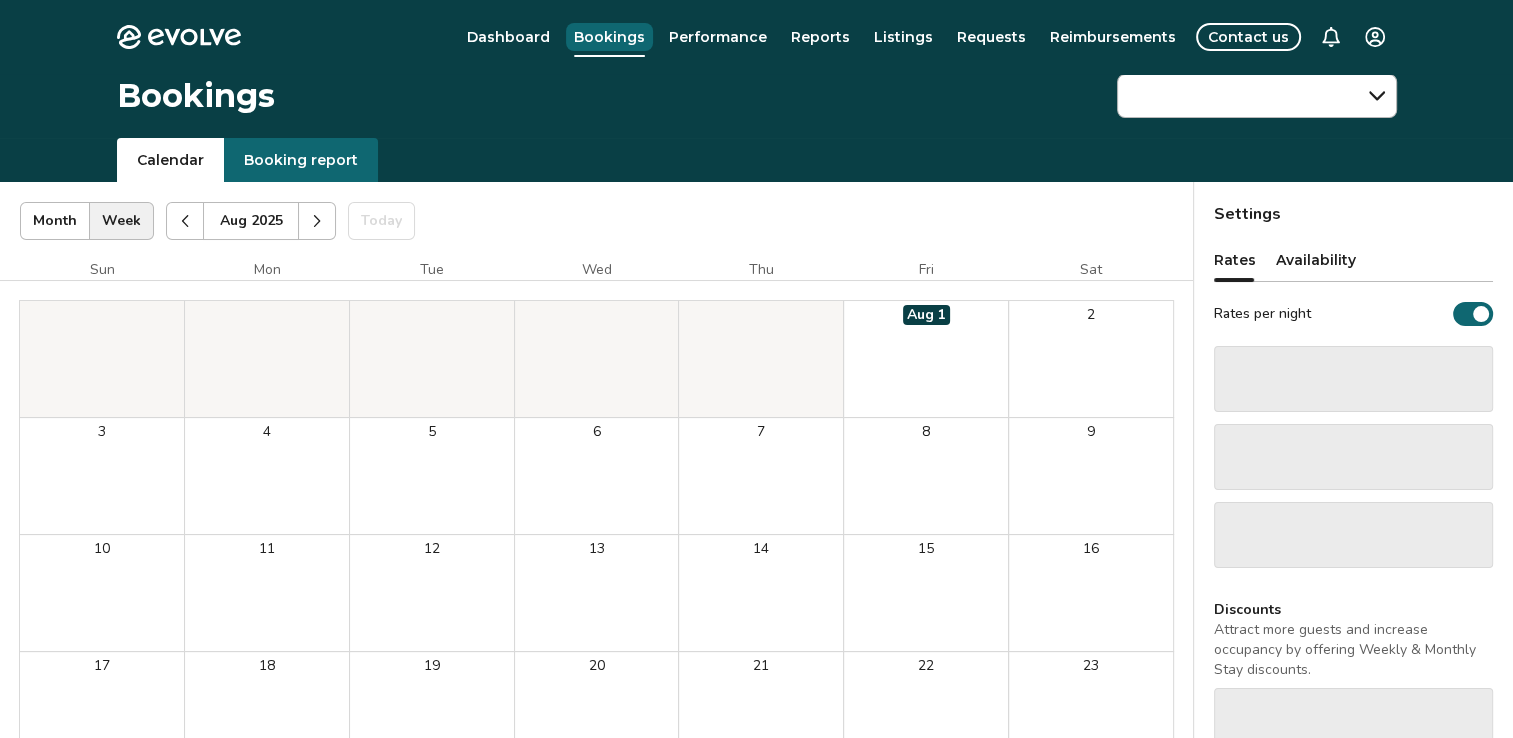 click on "Bookings" at bounding box center (609, 37) 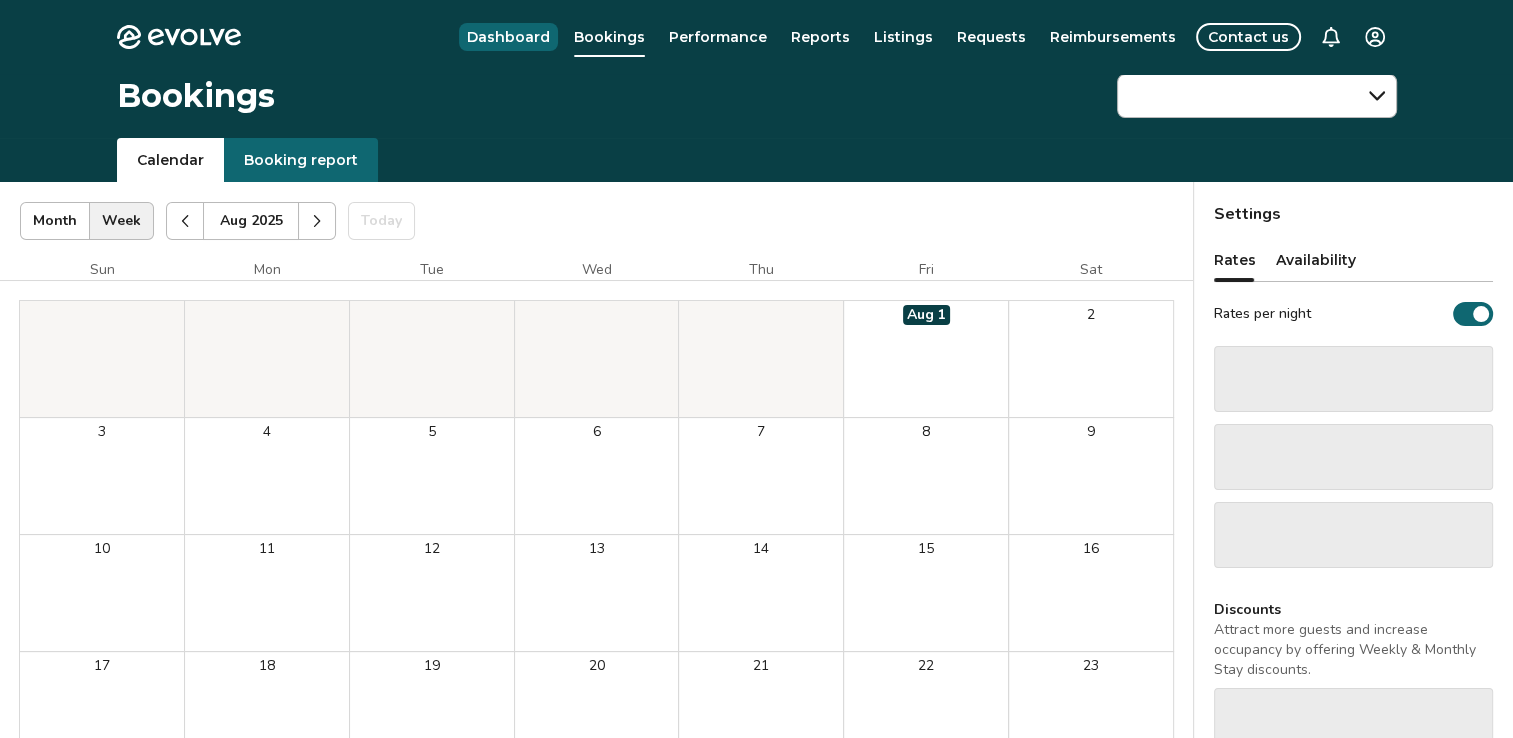 click on "Dashboard" at bounding box center (508, 37) 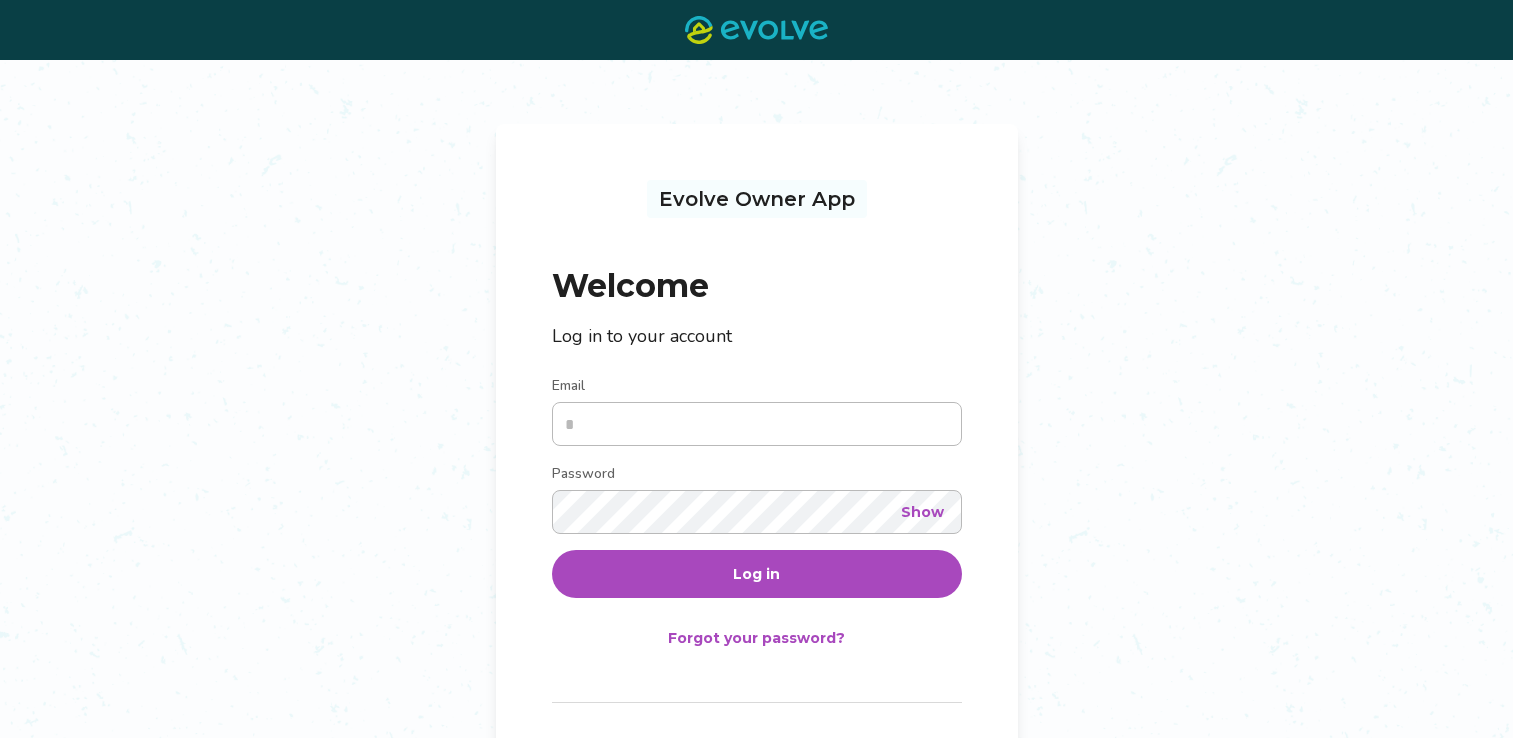 scroll, scrollTop: 0, scrollLeft: 0, axis: both 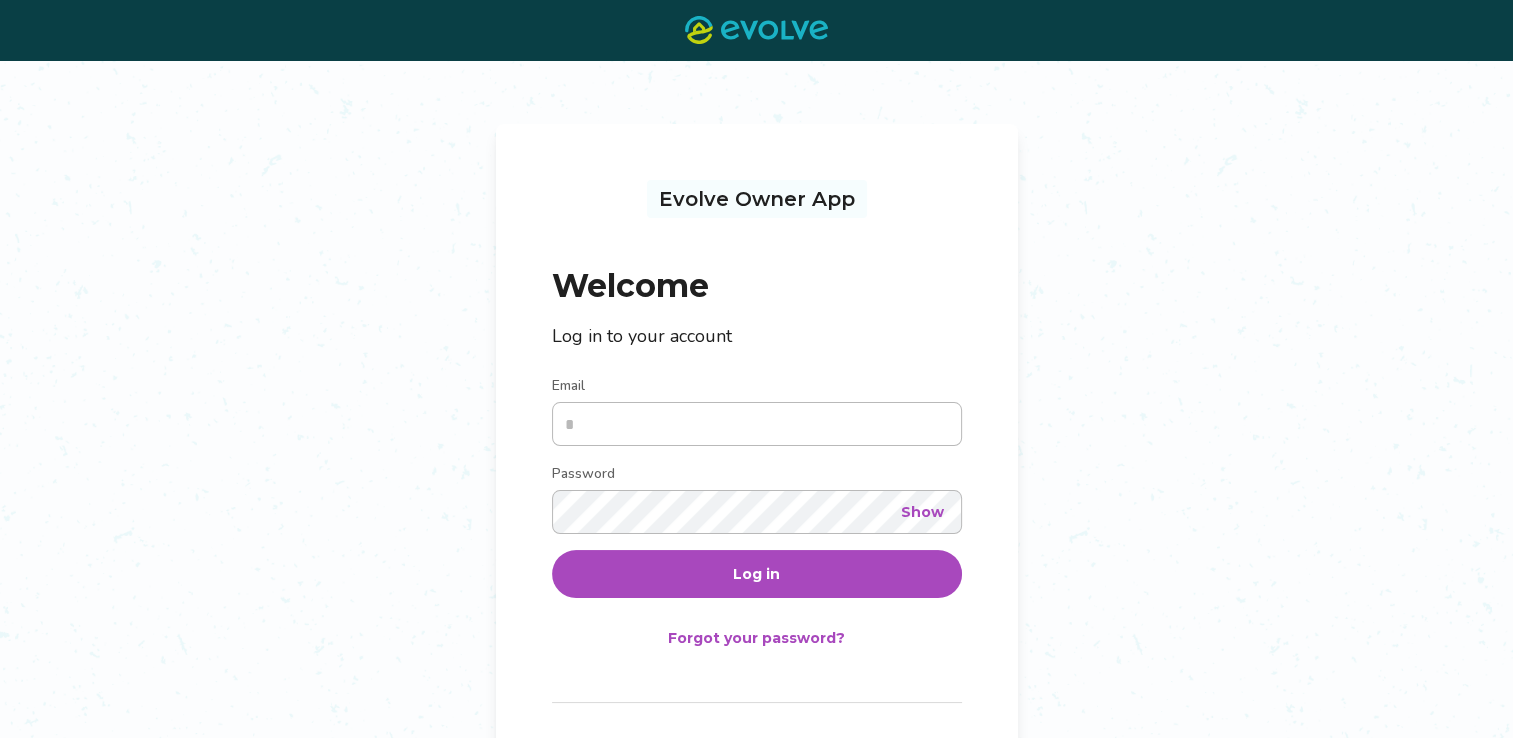 type on "**********" 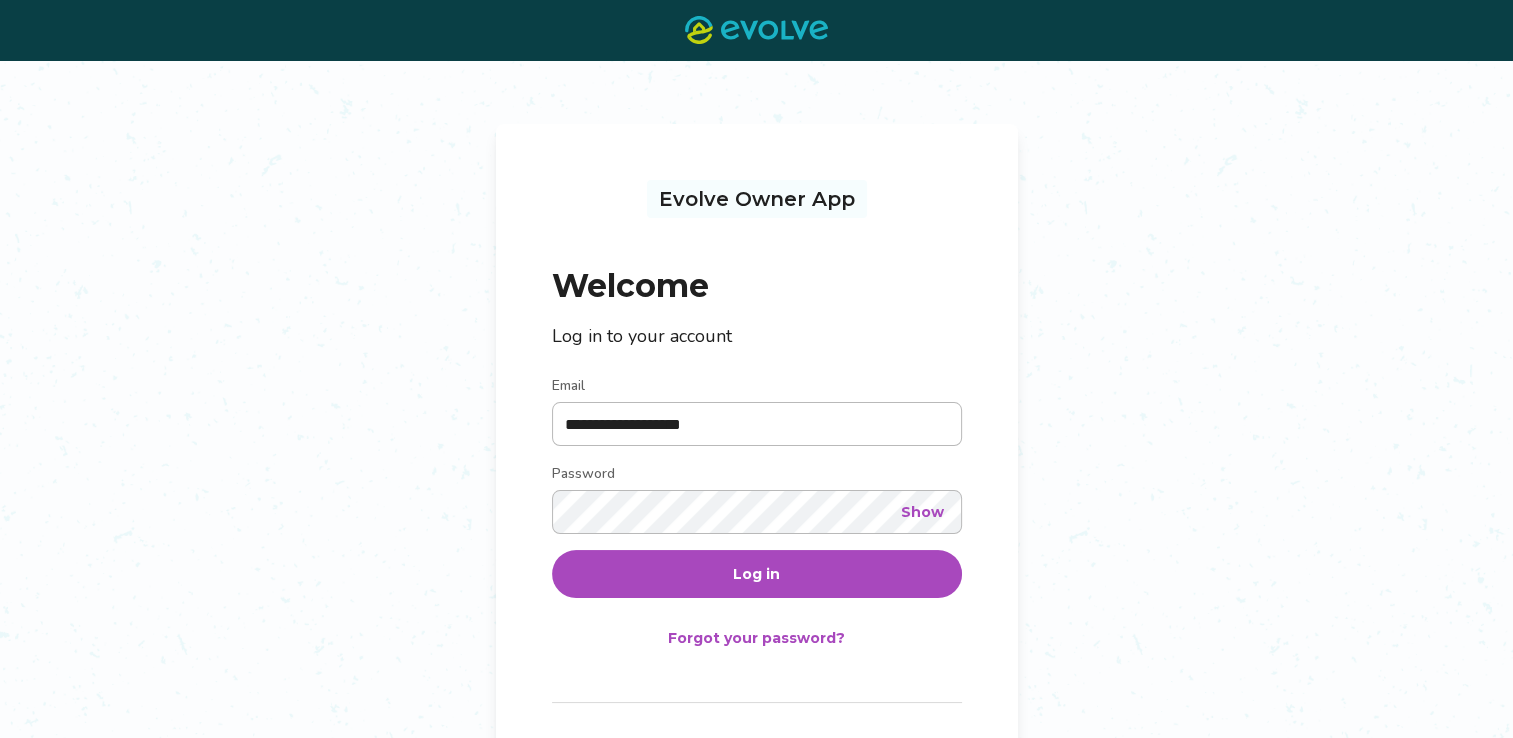 click on "Log in" at bounding box center [757, 574] 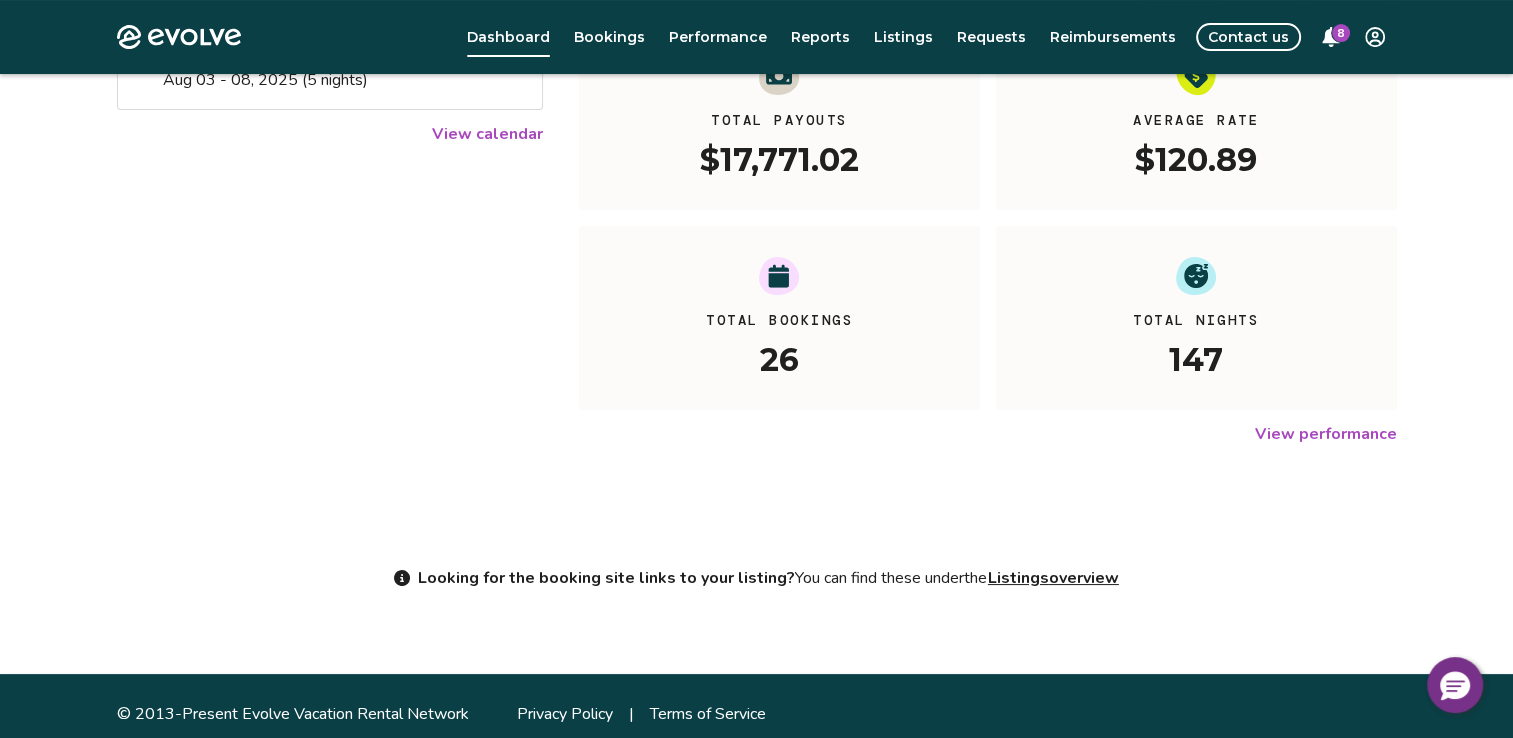 scroll, scrollTop: 296, scrollLeft: 0, axis: vertical 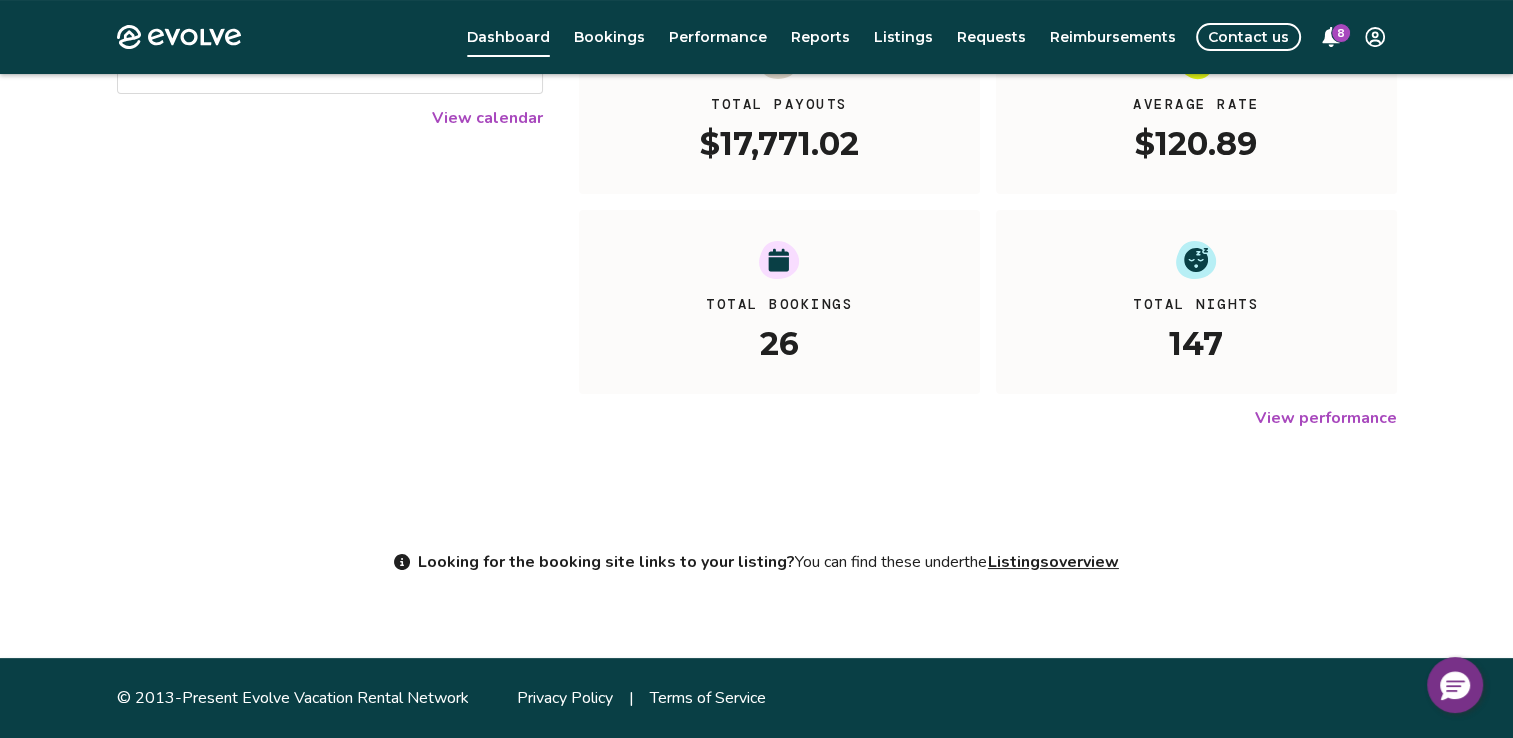 click on "View performance" at bounding box center (1326, 418) 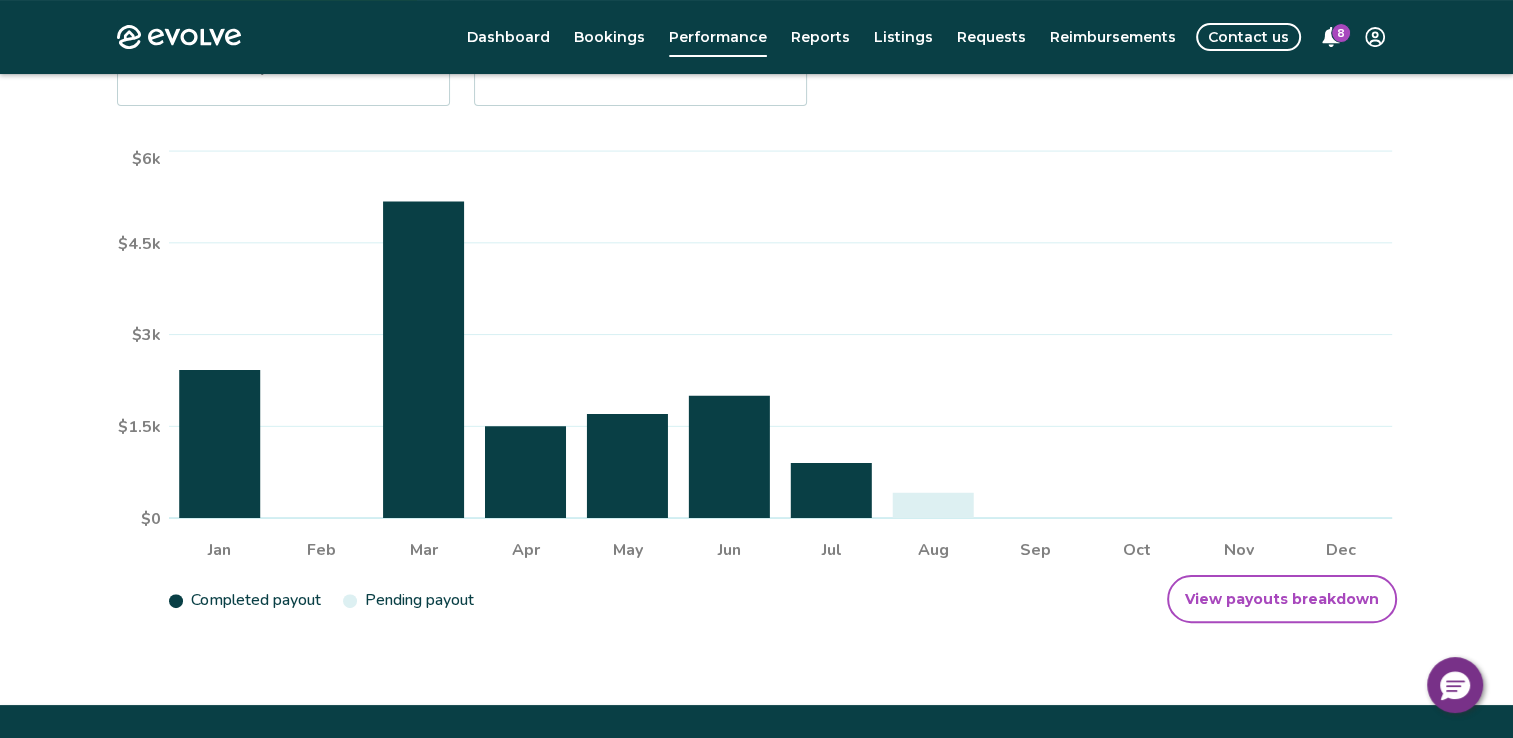 scroll, scrollTop: 400, scrollLeft: 0, axis: vertical 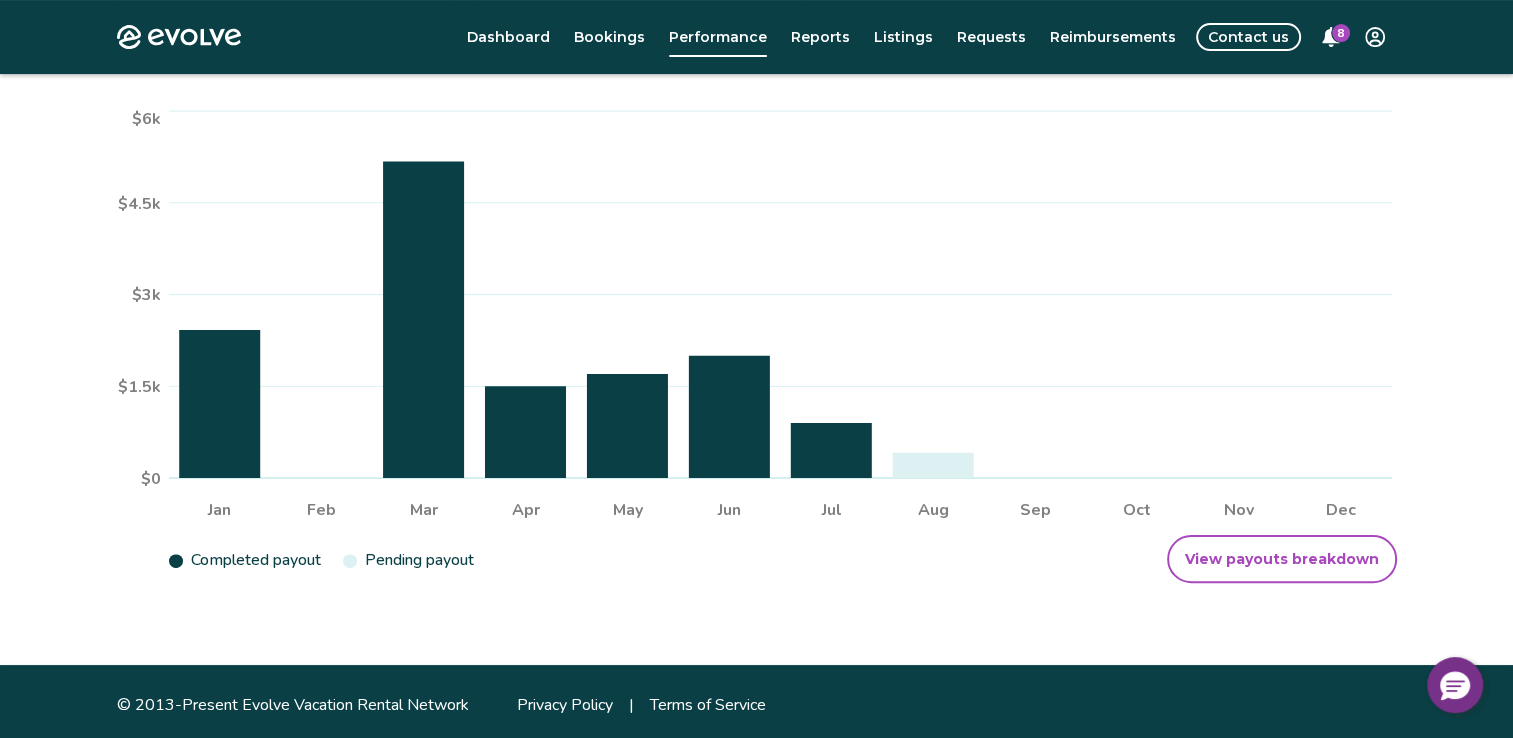 click on "View payouts breakdown" at bounding box center [1282, 559] 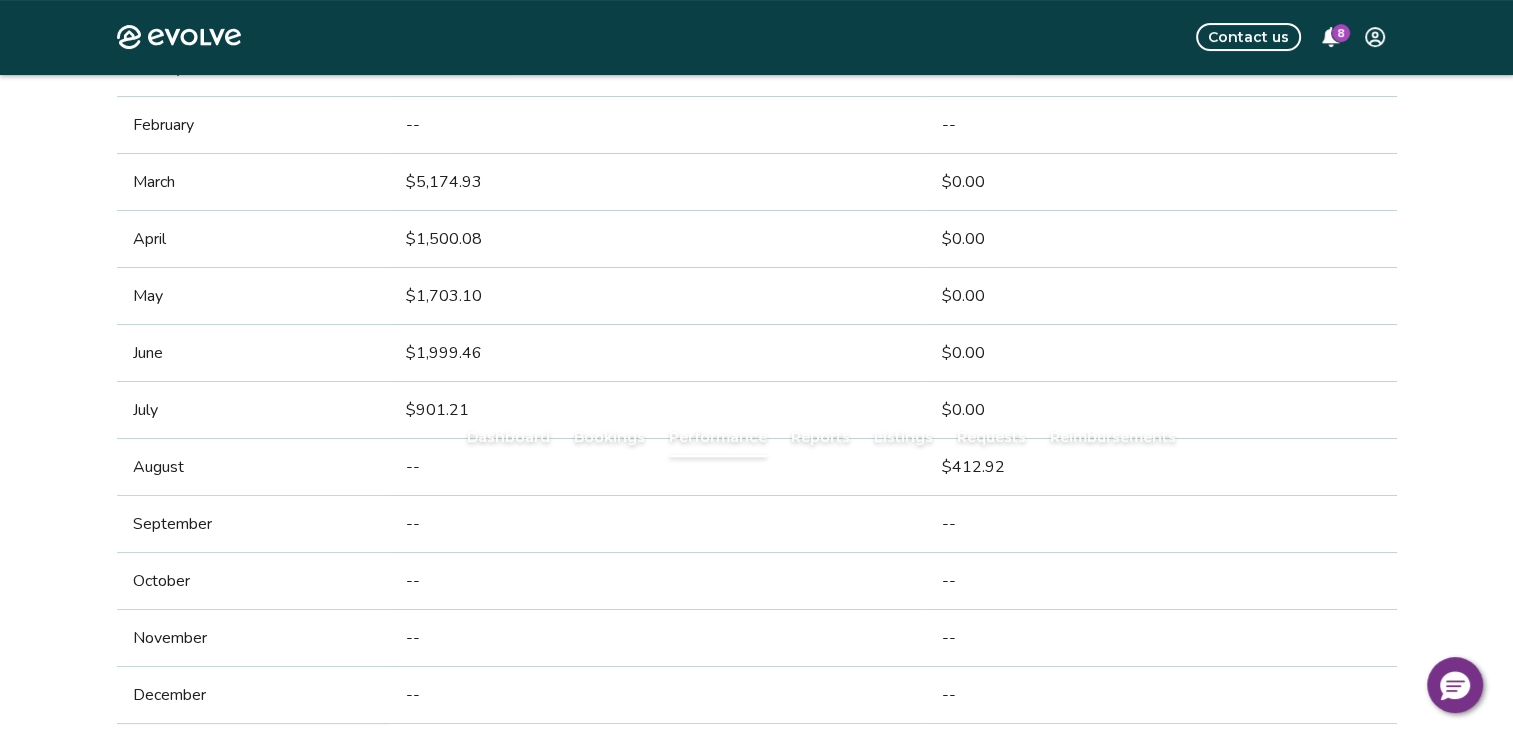 scroll, scrollTop: 0, scrollLeft: 0, axis: both 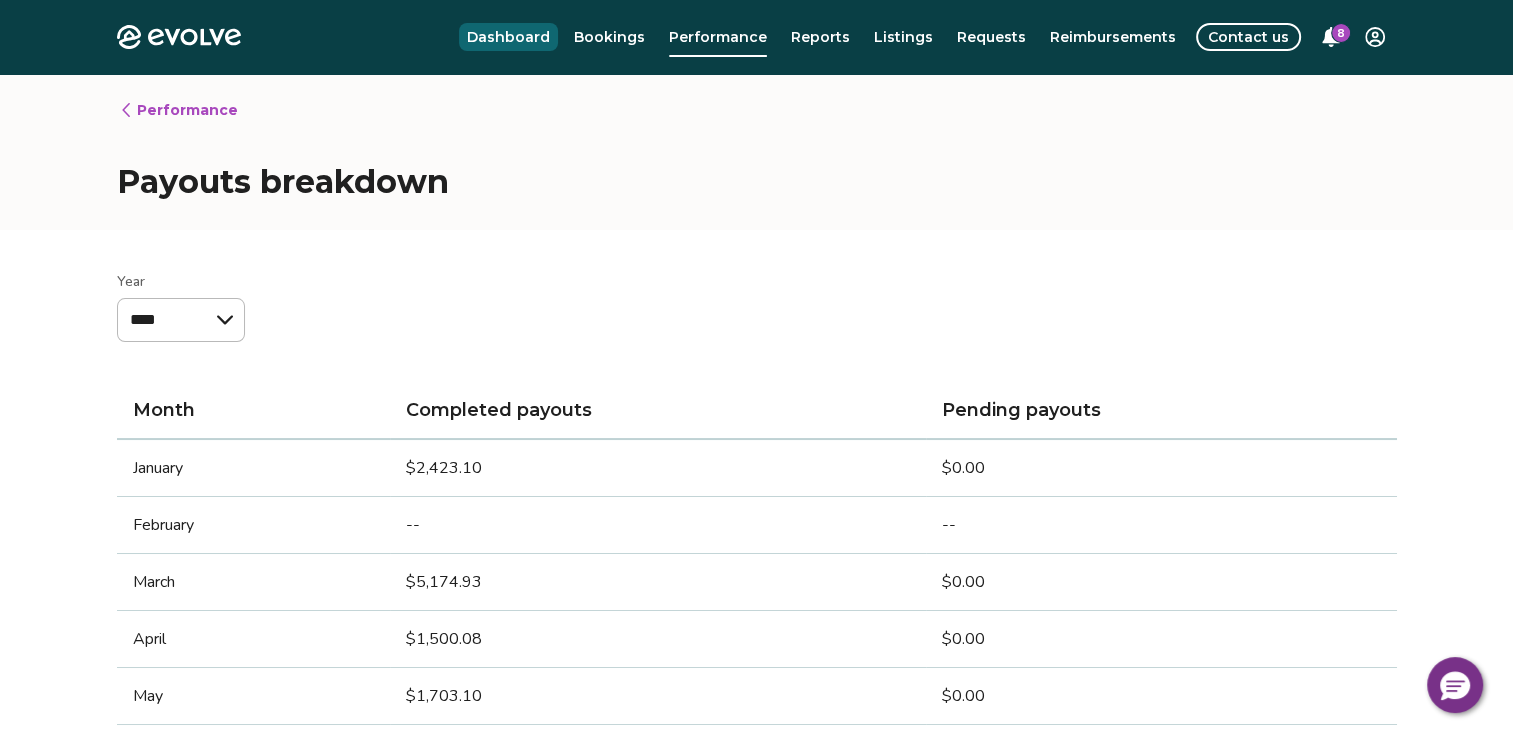click on "Dashboard" at bounding box center [508, 37] 